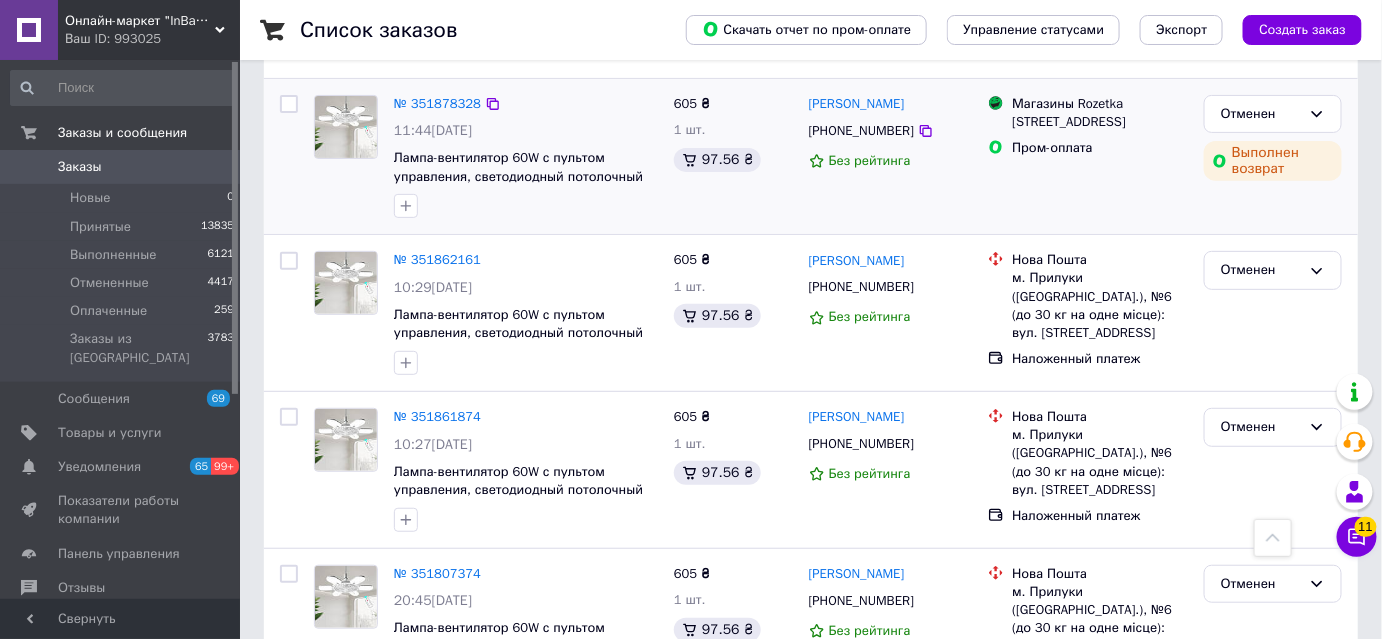 scroll, scrollTop: 0, scrollLeft: 0, axis: both 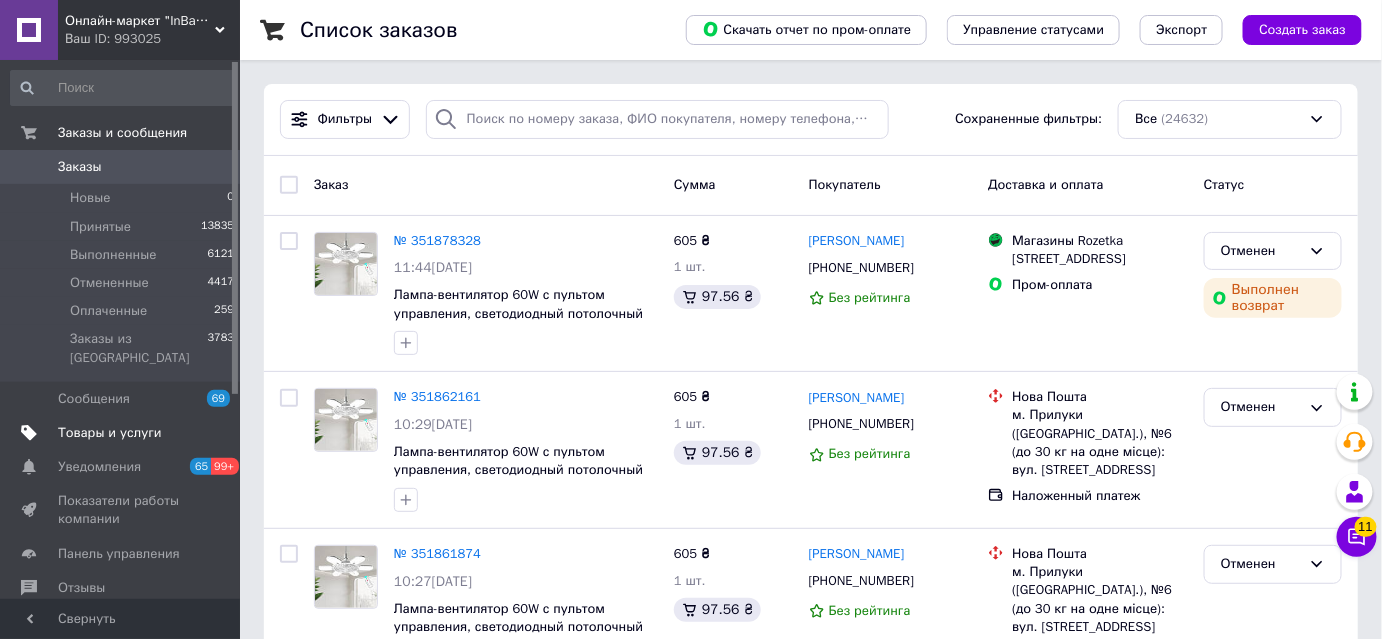 click on "Товары и услуги" at bounding box center [110, 433] 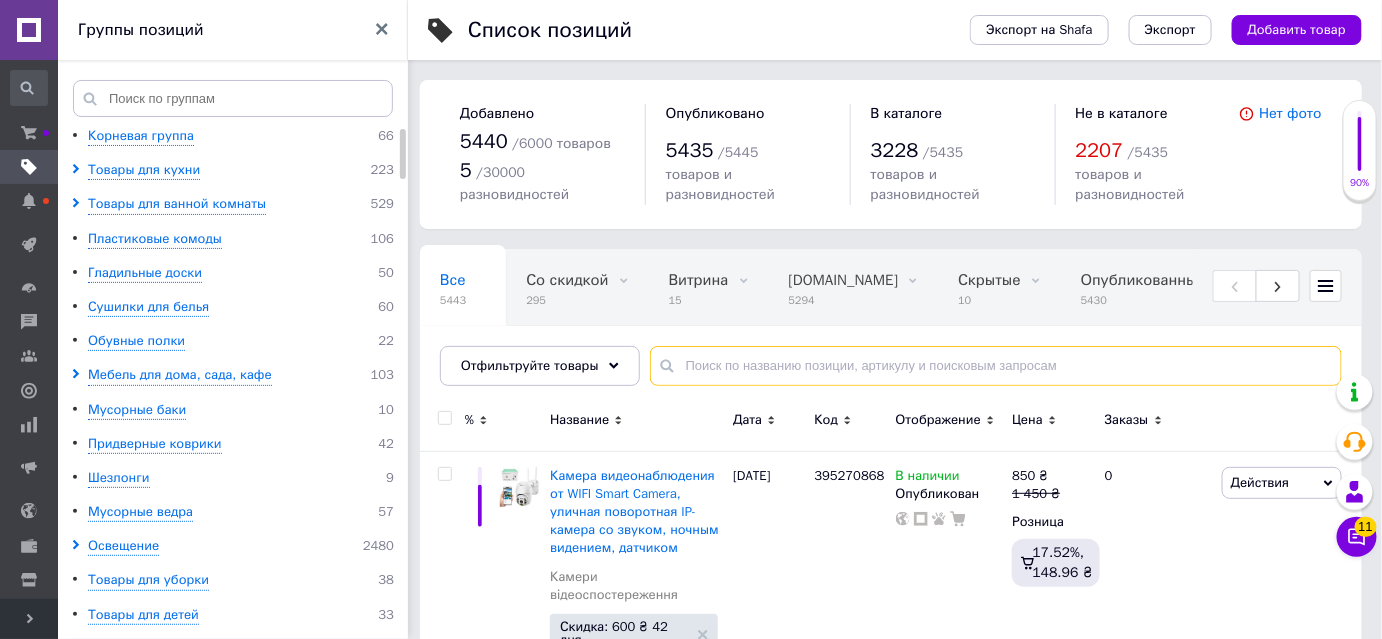 click at bounding box center [996, 366] 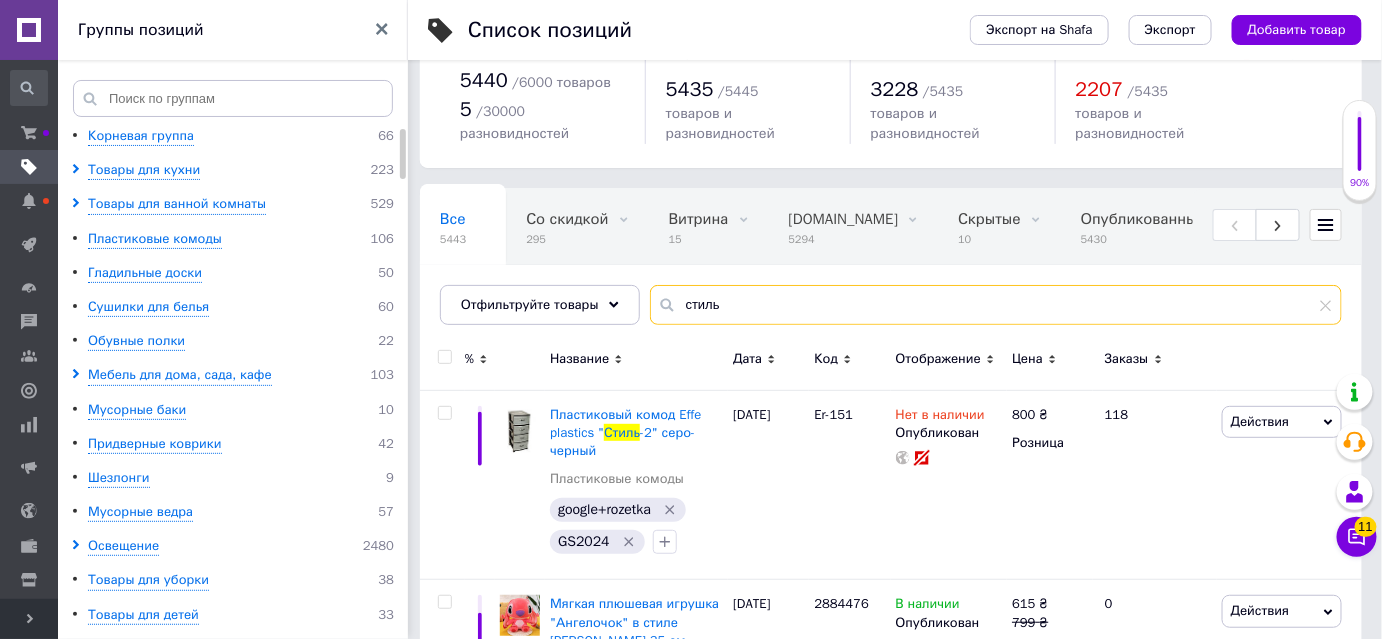 scroll, scrollTop: 272, scrollLeft: 0, axis: vertical 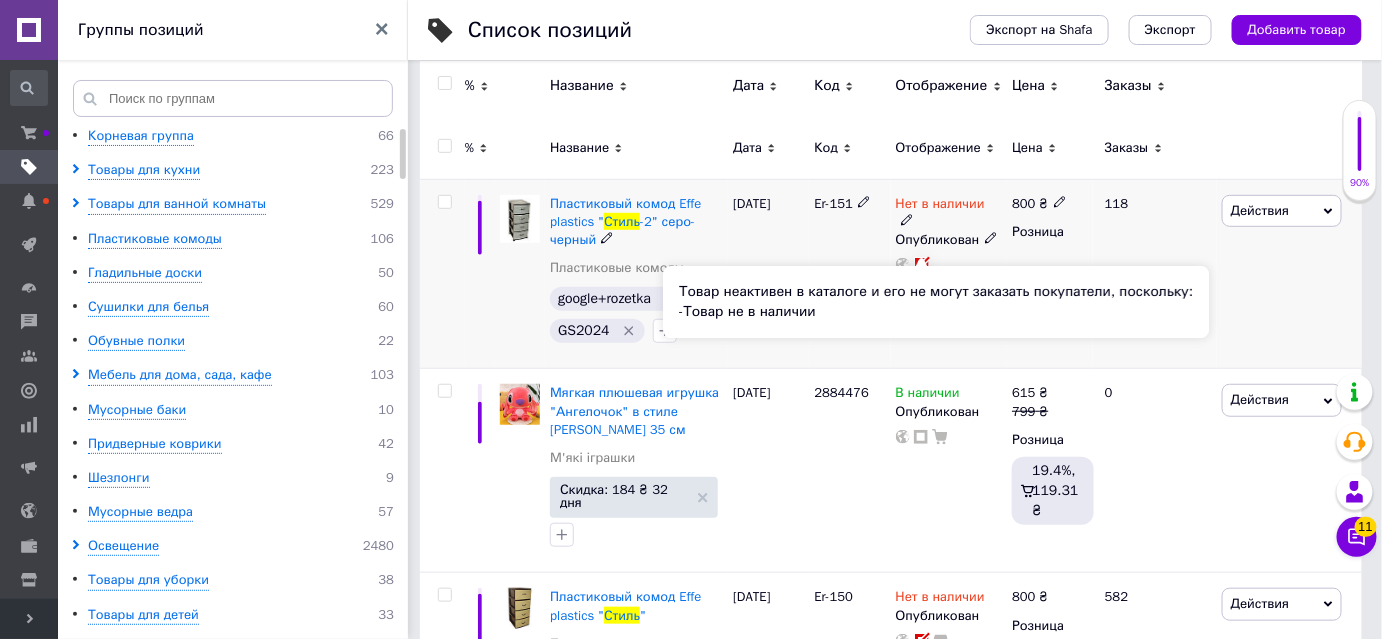 click 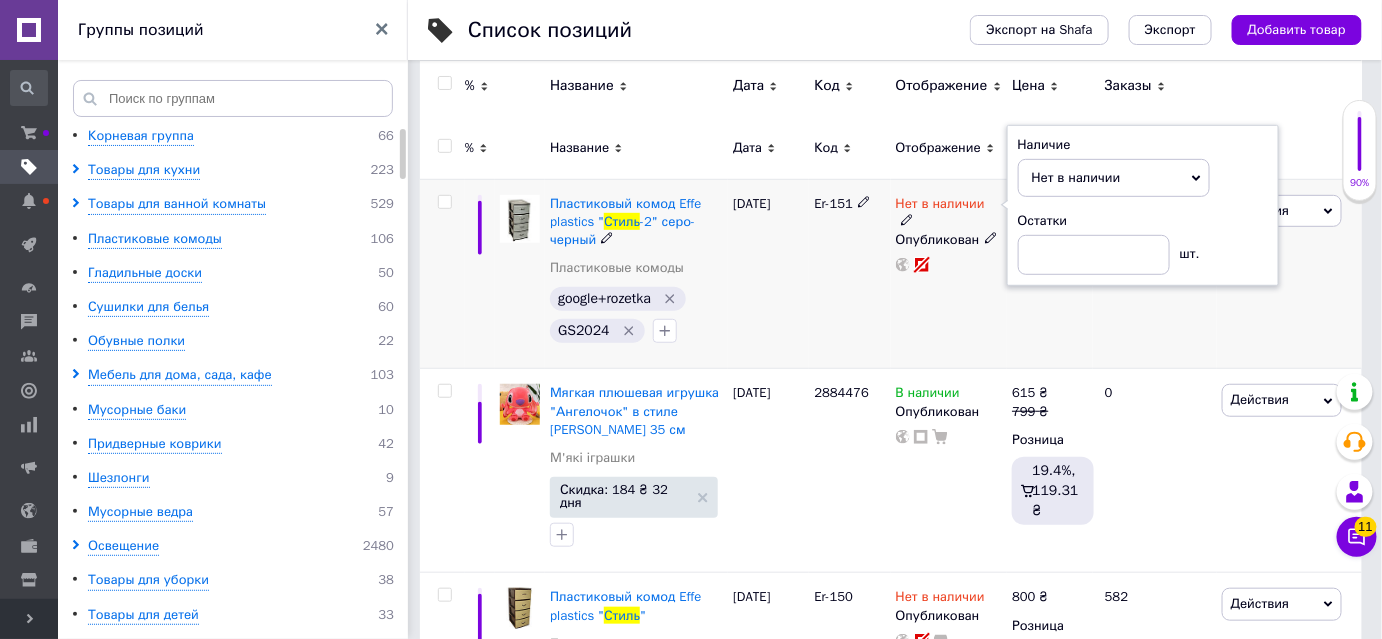 click on "Нет в наличии" at bounding box center [1076, 177] 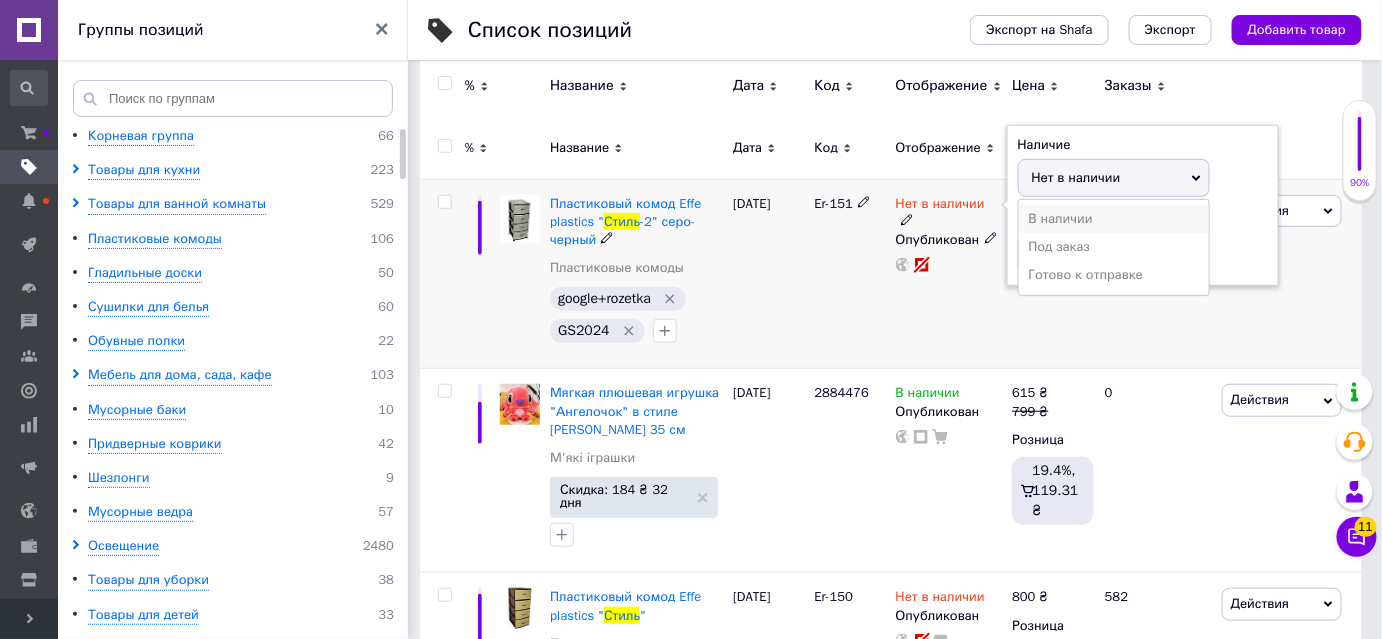 click on "В наличии" at bounding box center (1114, 219) 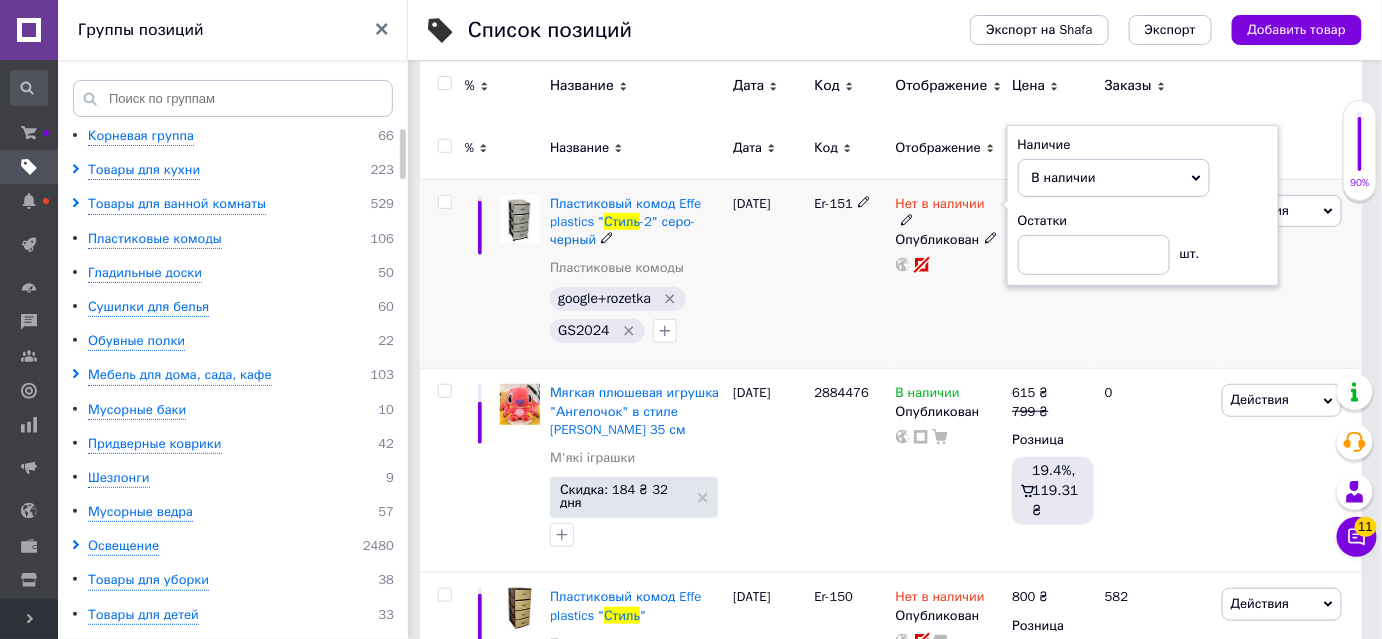 click on "Нет в наличии Наличие В наличии Нет в наличии Под заказ Готово к отправке Остатки шт. Опубликован" at bounding box center [949, 274] 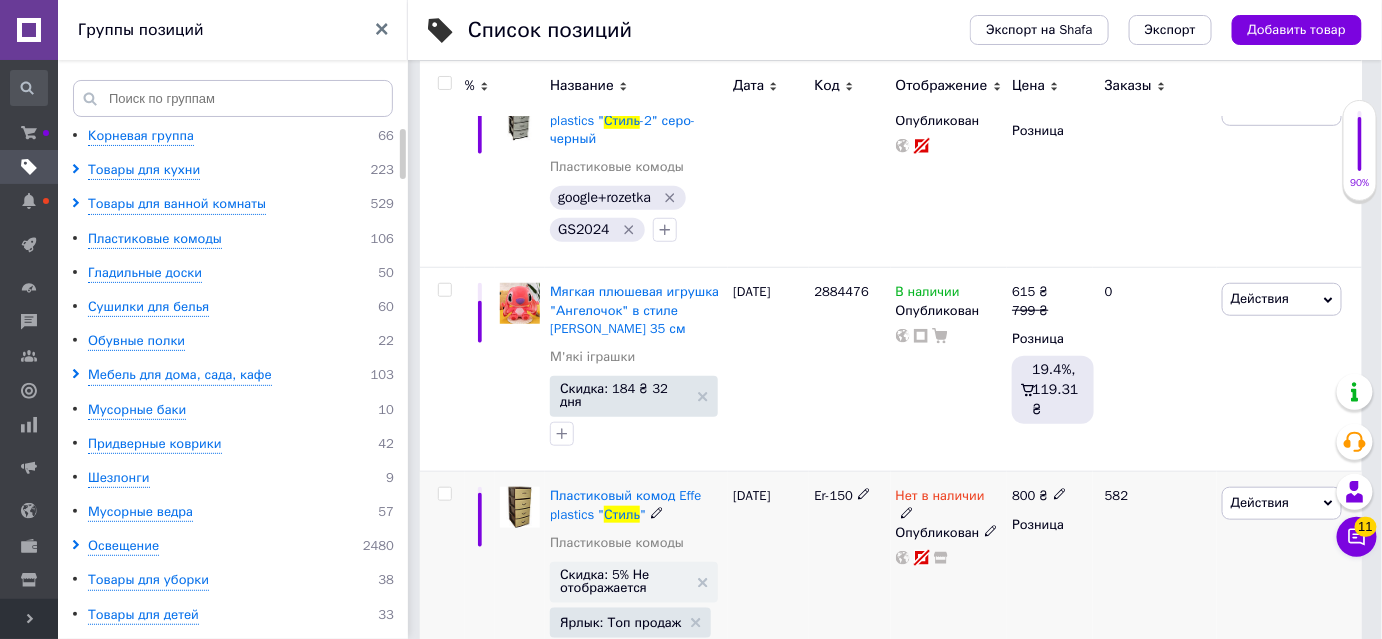 scroll, scrollTop: 545, scrollLeft: 0, axis: vertical 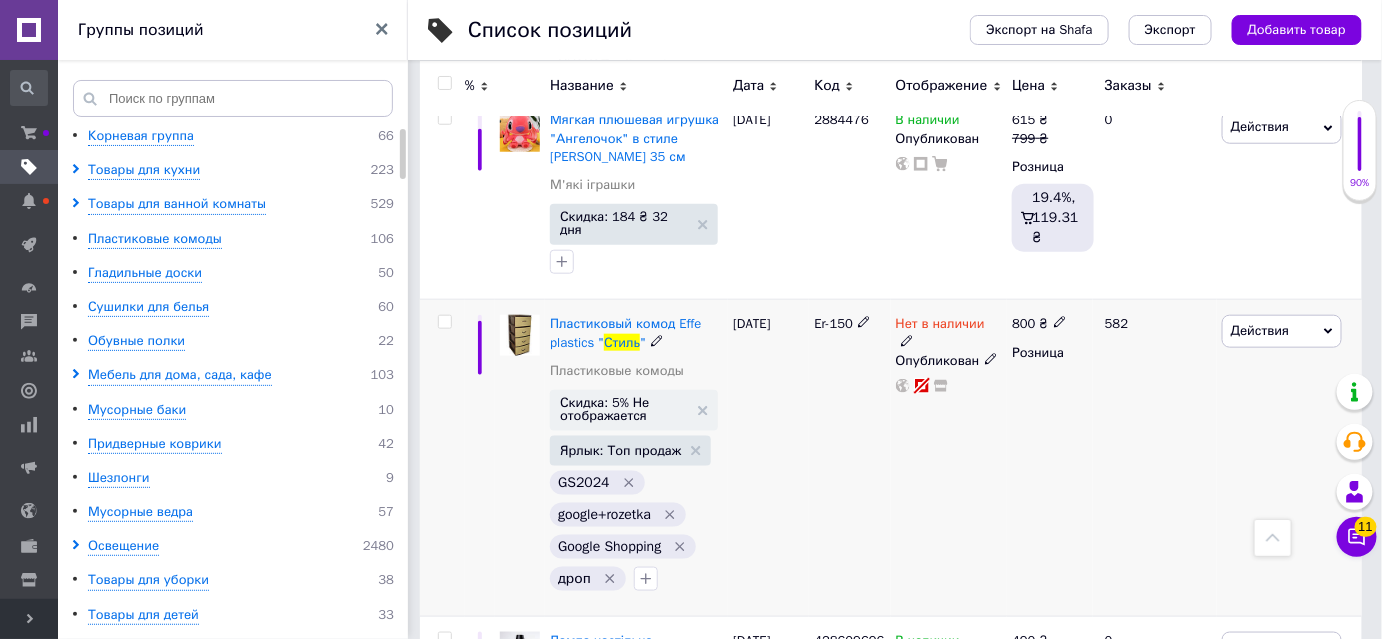 click 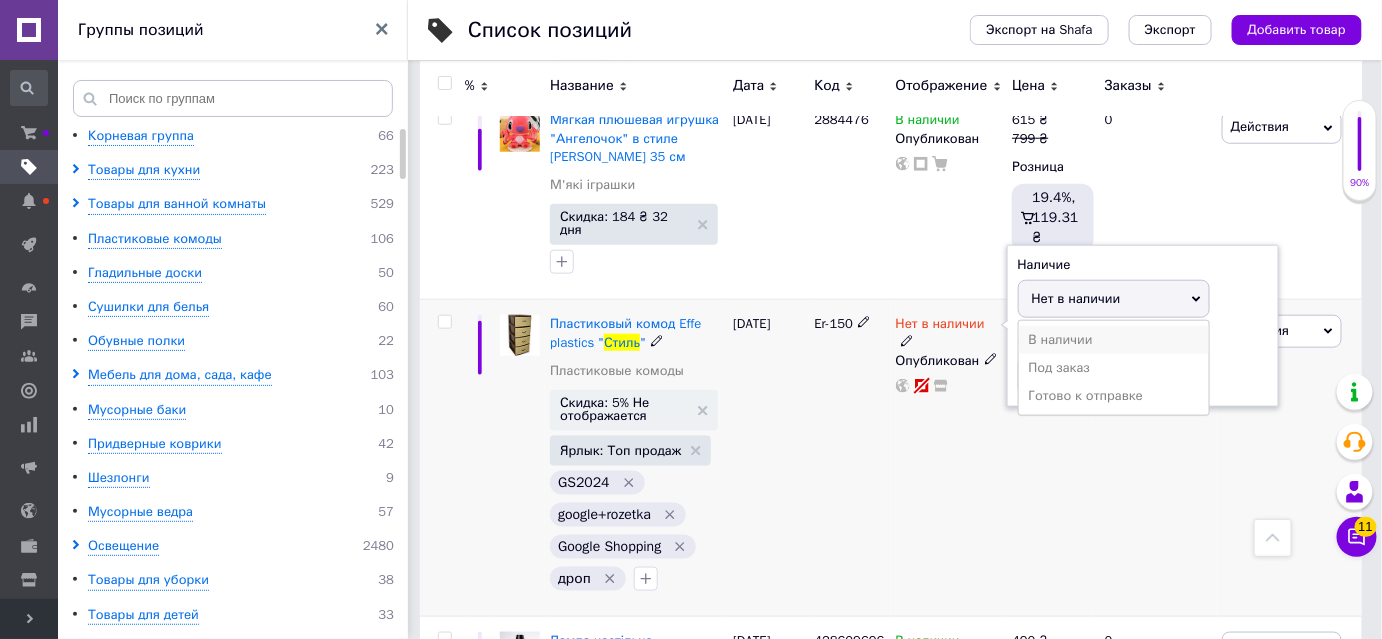 click on "В наличии" at bounding box center (1114, 340) 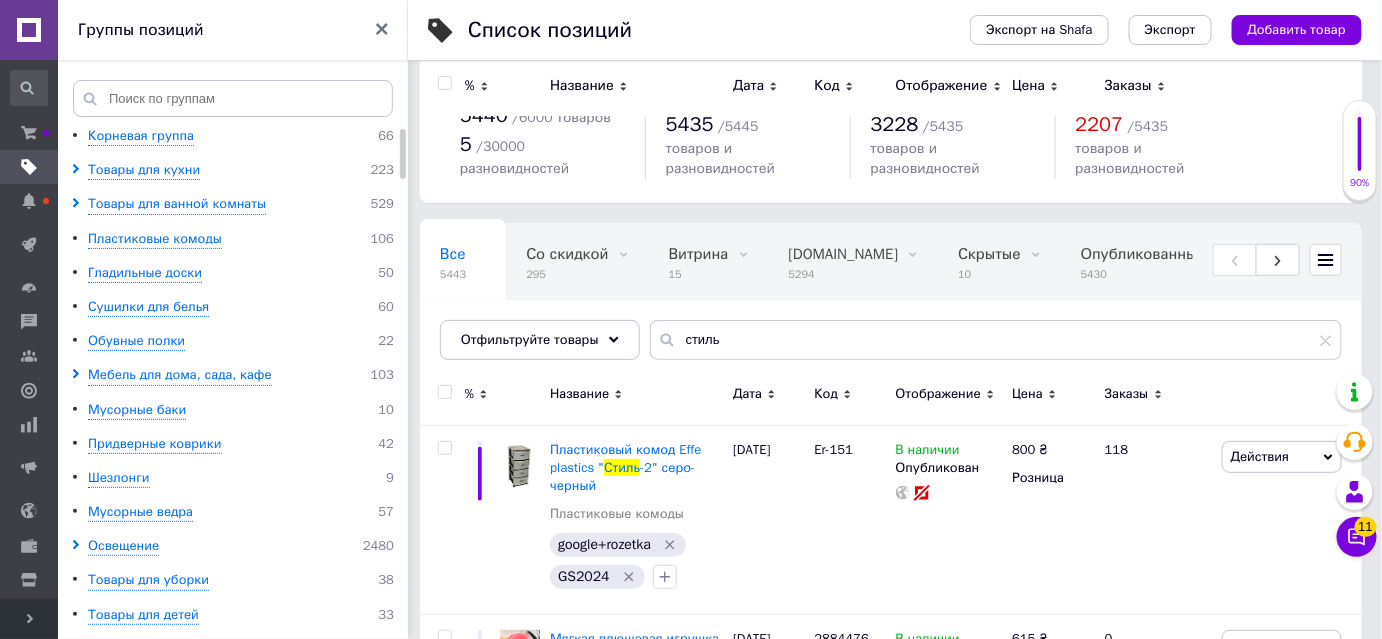 scroll, scrollTop: 0, scrollLeft: 0, axis: both 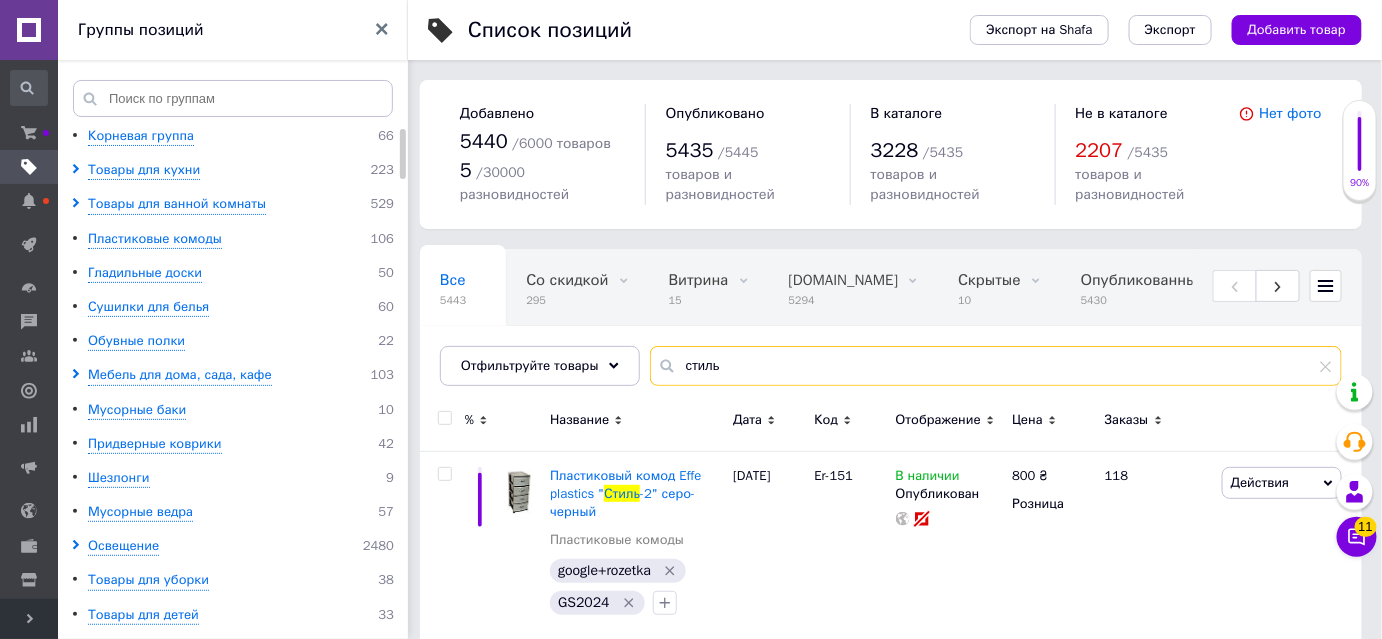 click on "стиль" at bounding box center (996, 366) 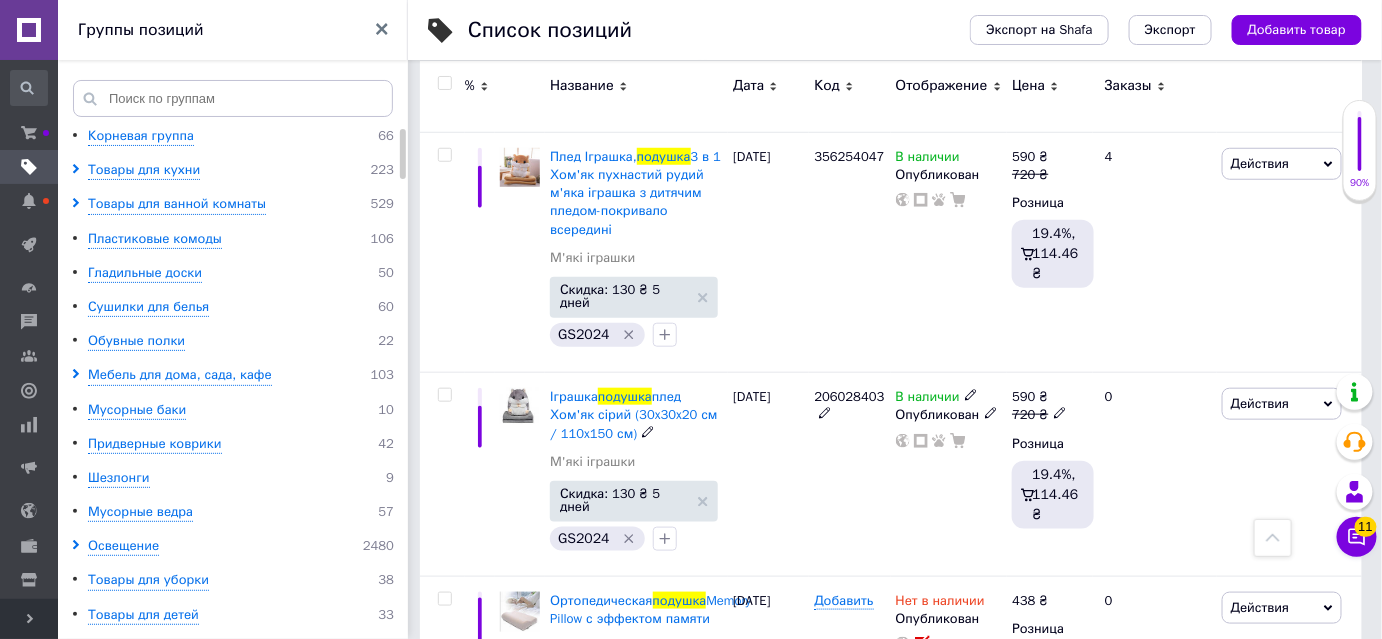 scroll, scrollTop: 3272, scrollLeft: 0, axis: vertical 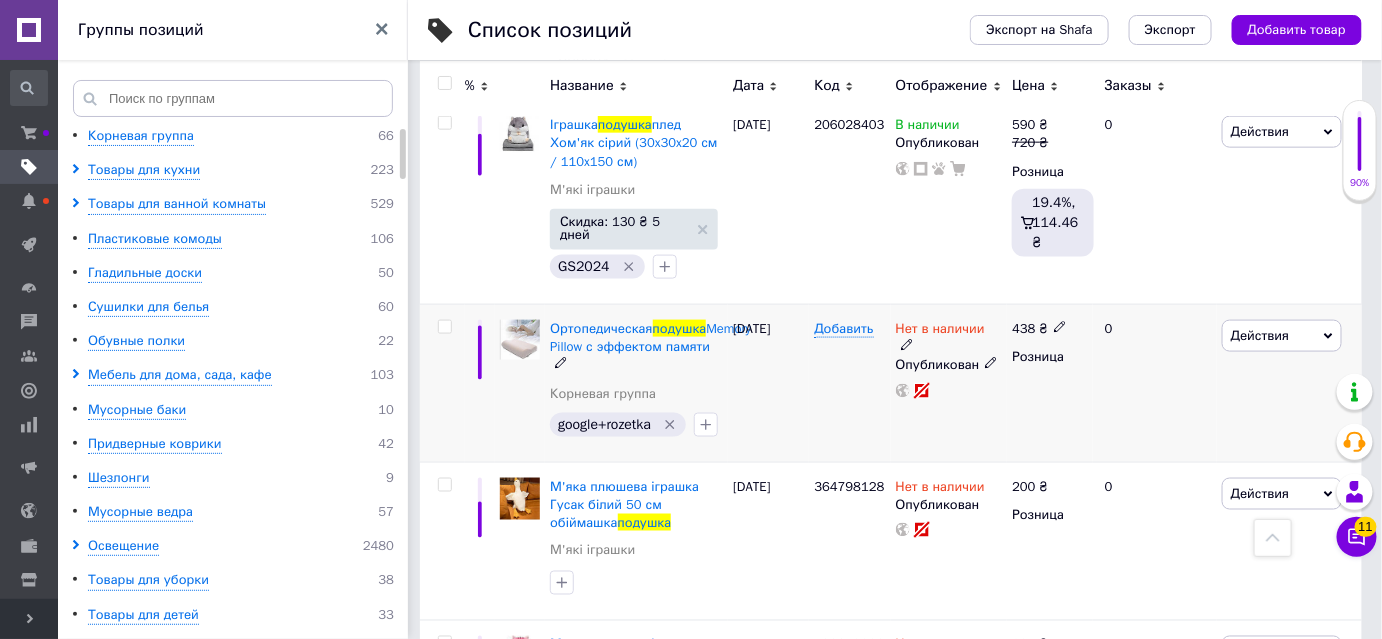 type on "подушка" 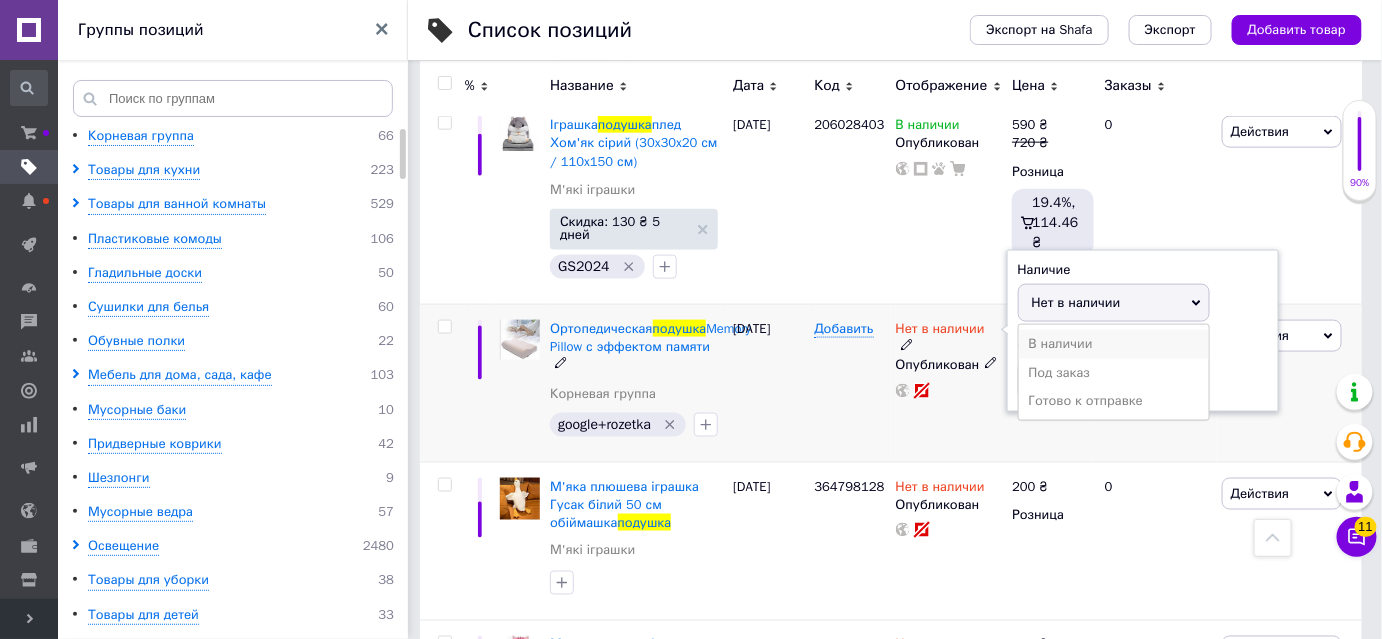 click on "В наличии" at bounding box center (1114, 344) 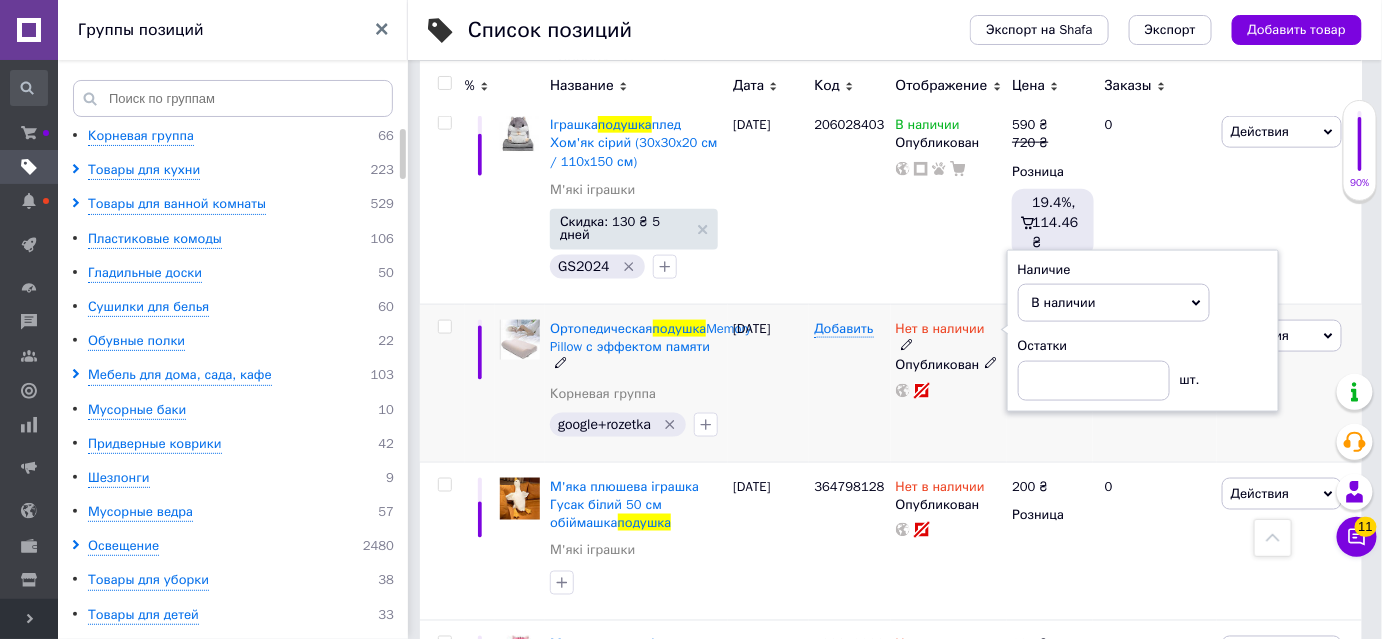 click on "[DATE]" at bounding box center (768, 384) 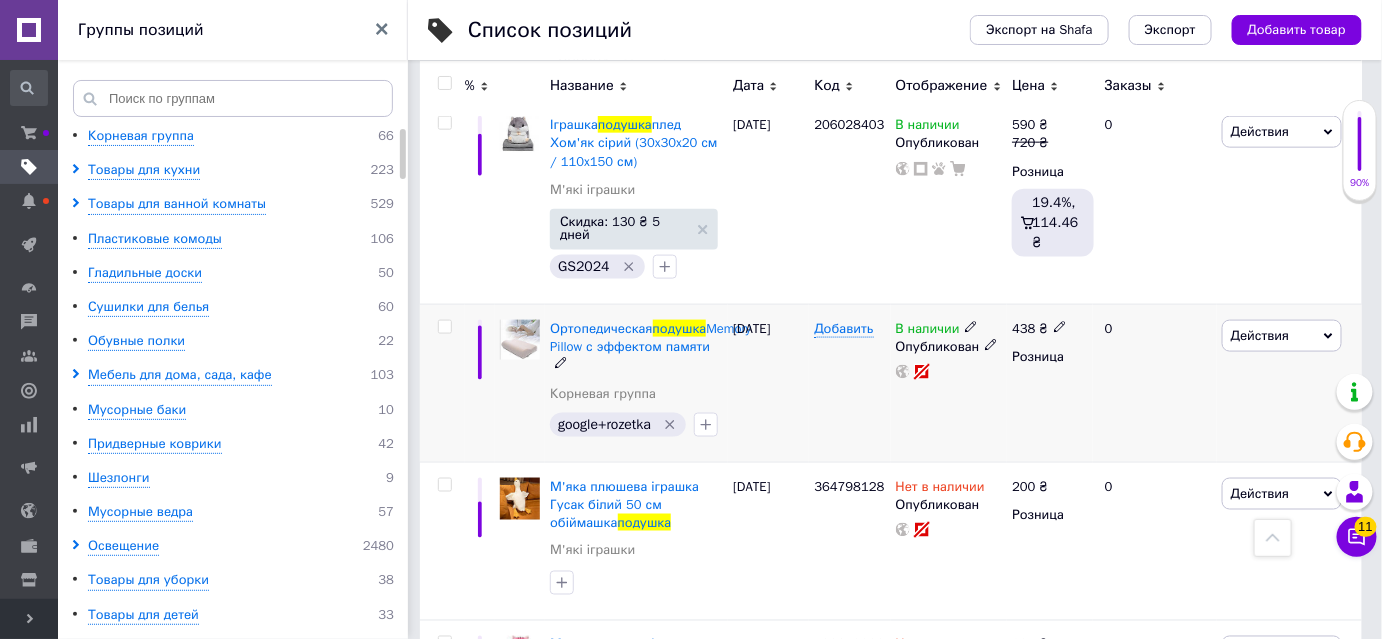 click on "[DATE]" at bounding box center (768, 384) 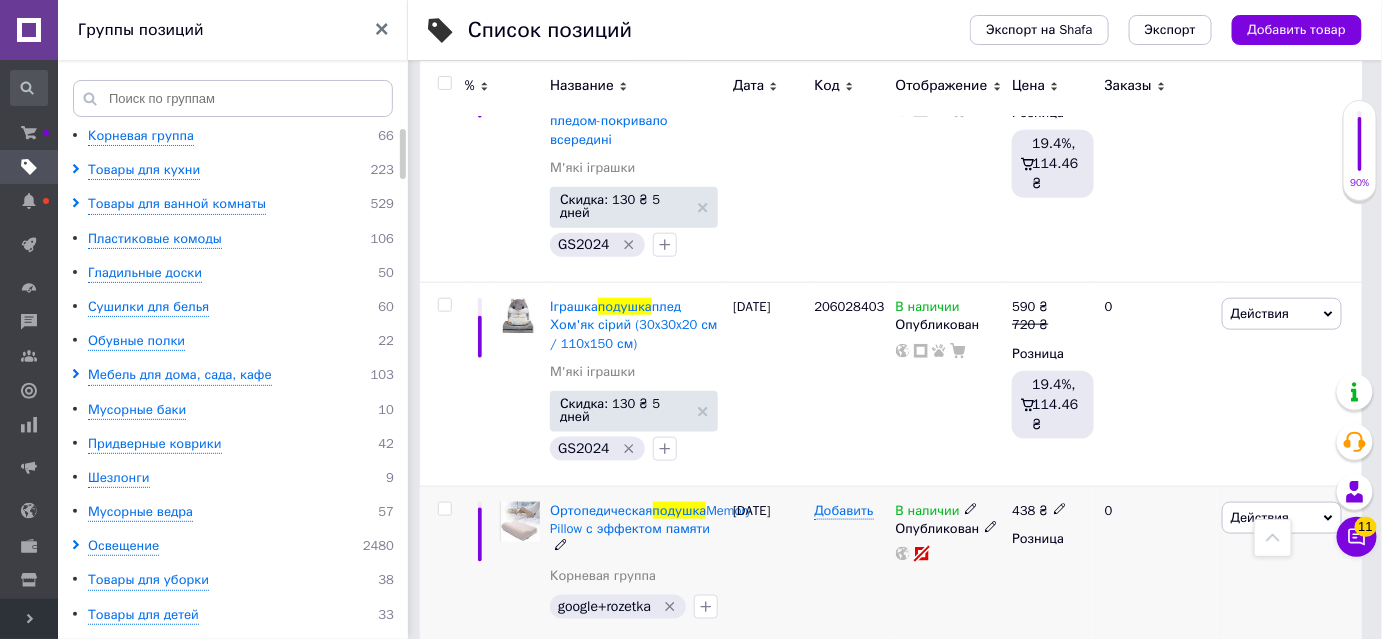 scroll, scrollTop: 3272, scrollLeft: 0, axis: vertical 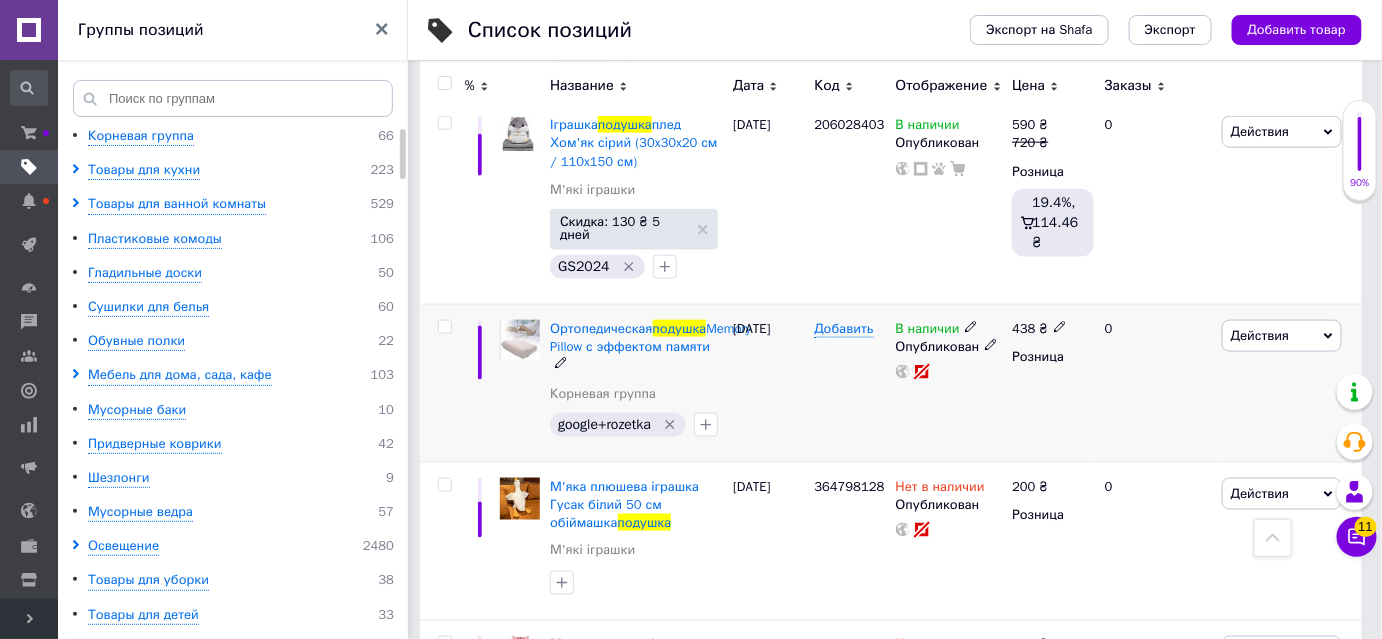 drag, startPoint x: 856, startPoint y: 418, endPoint x: 866, endPoint y: 410, distance: 12.806249 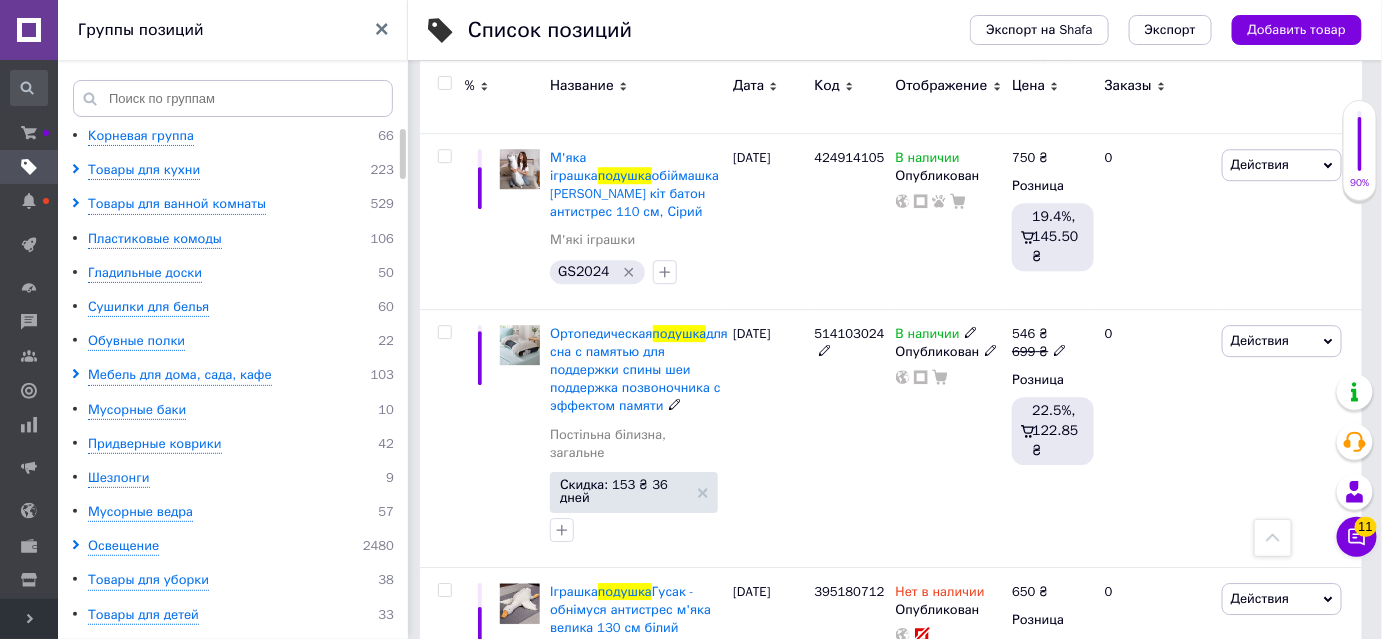 scroll, scrollTop: 1727, scrollLeft: 0, axis: vertical 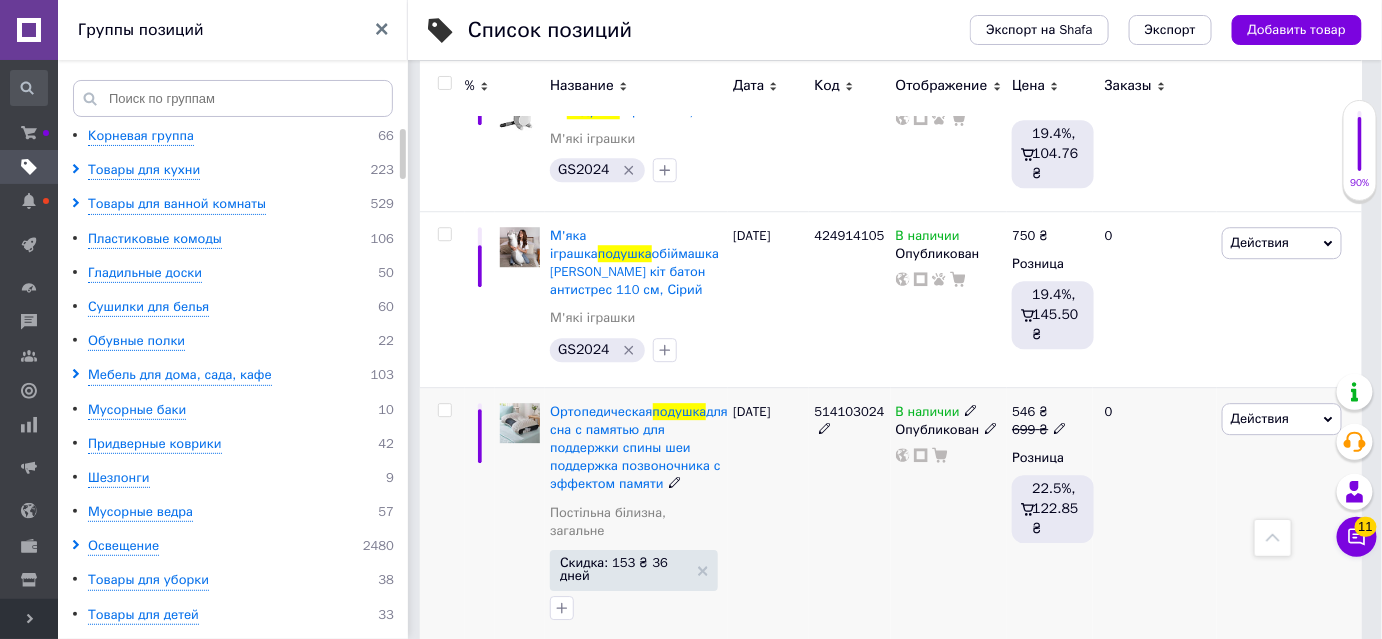 click 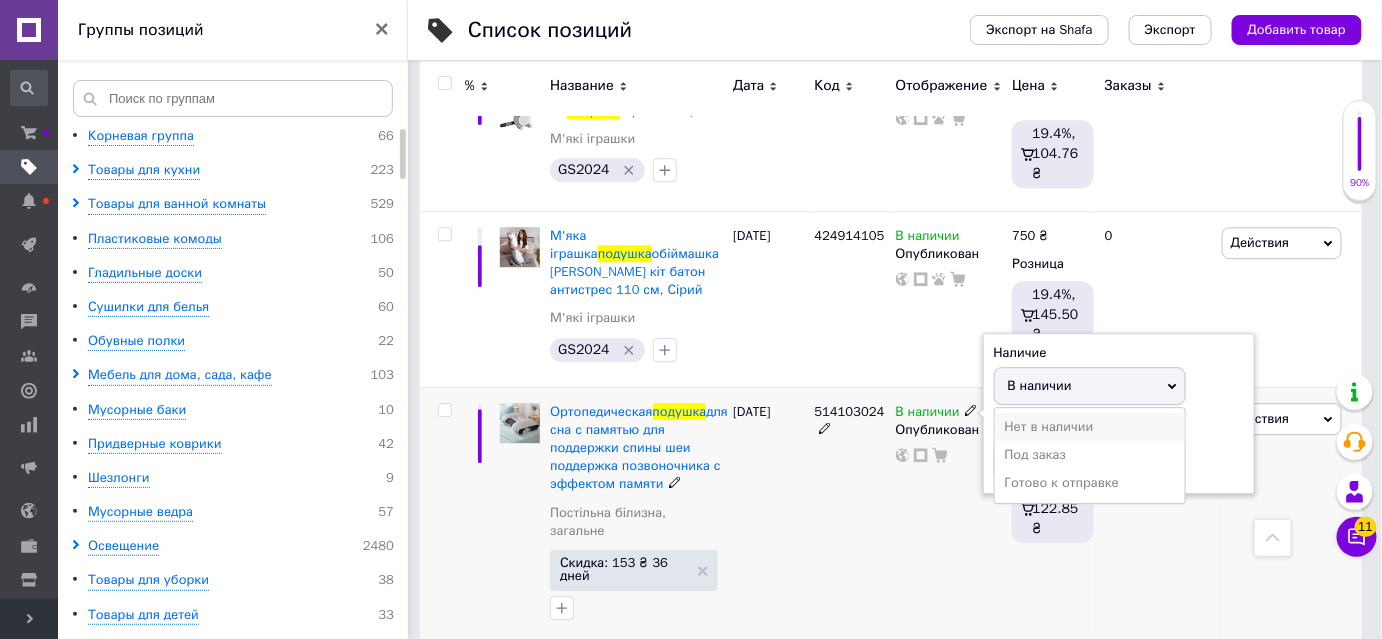 click on "Нет в наличии" at bounding box center (1090, 427) 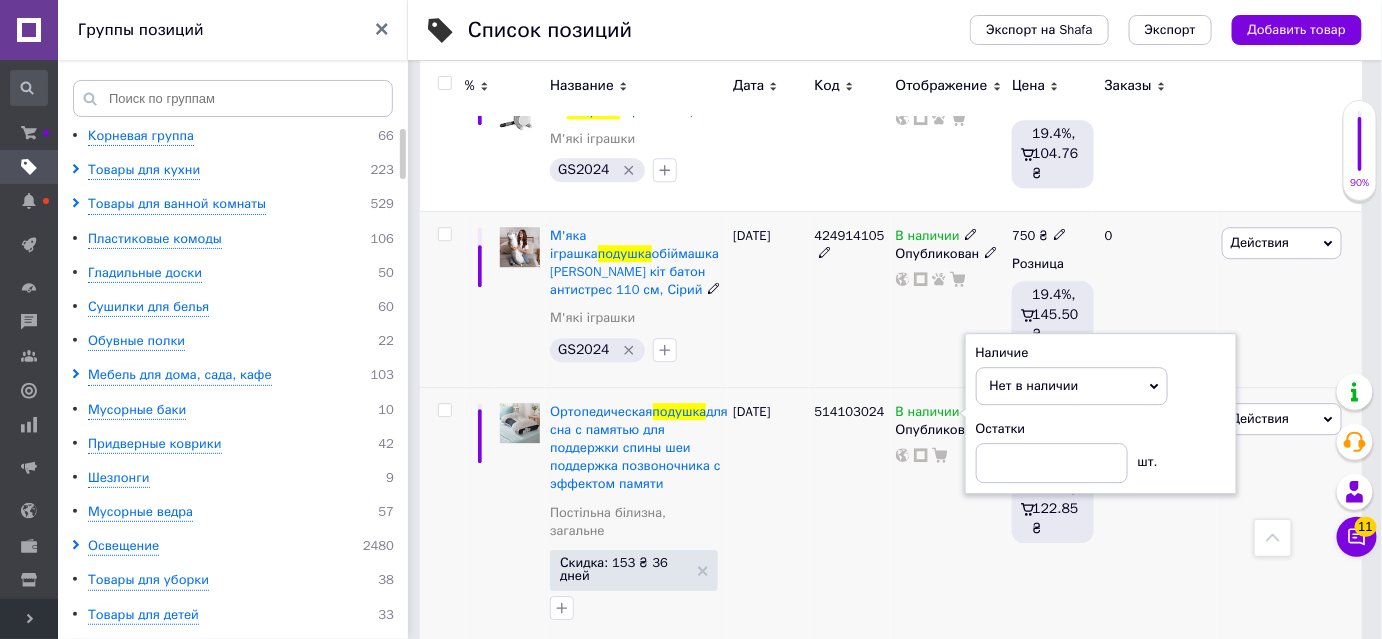 click on "424914105" at bounding box center (849, 299) 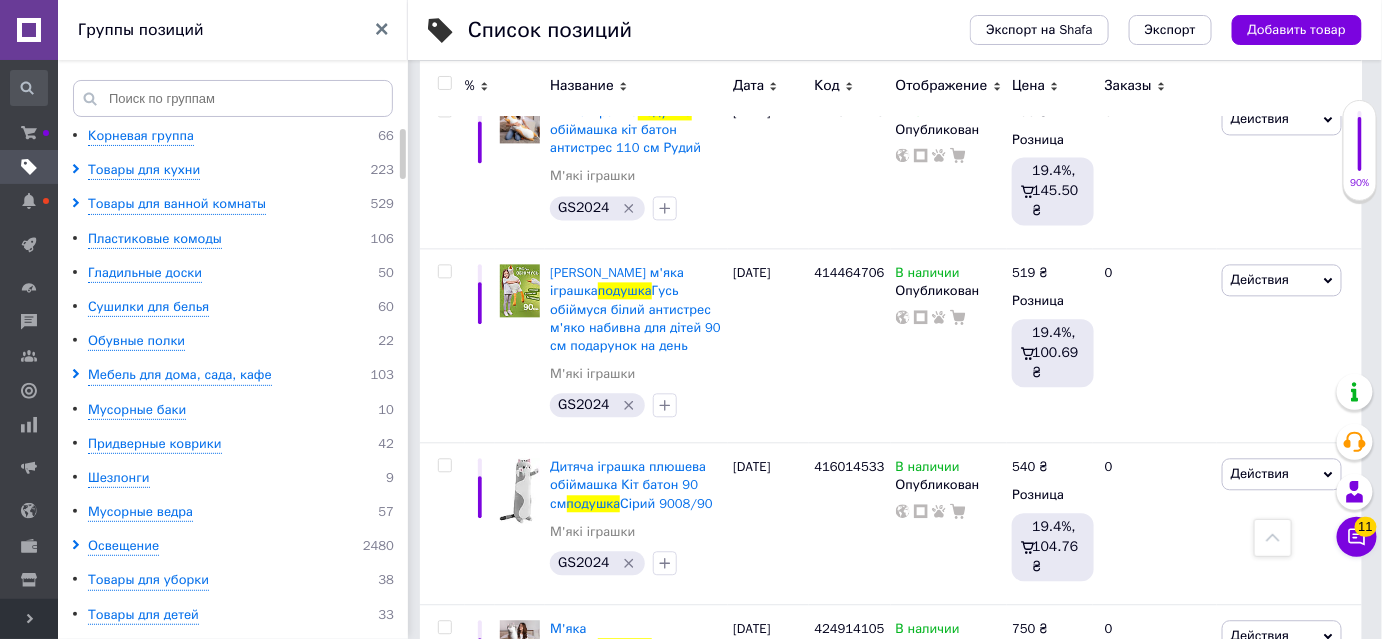 scroll, scrollTop: 1000, scrollLeft: 0, axis: vertical 